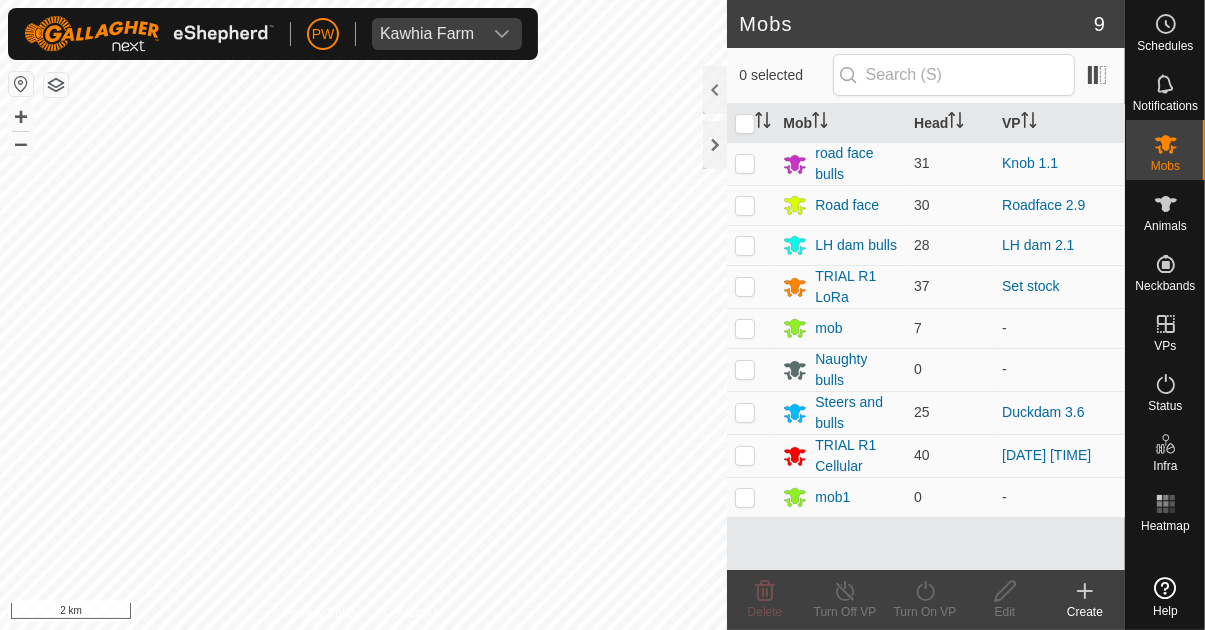 scroll, scrollTop: 0, scrollLeft: 0, axis: both 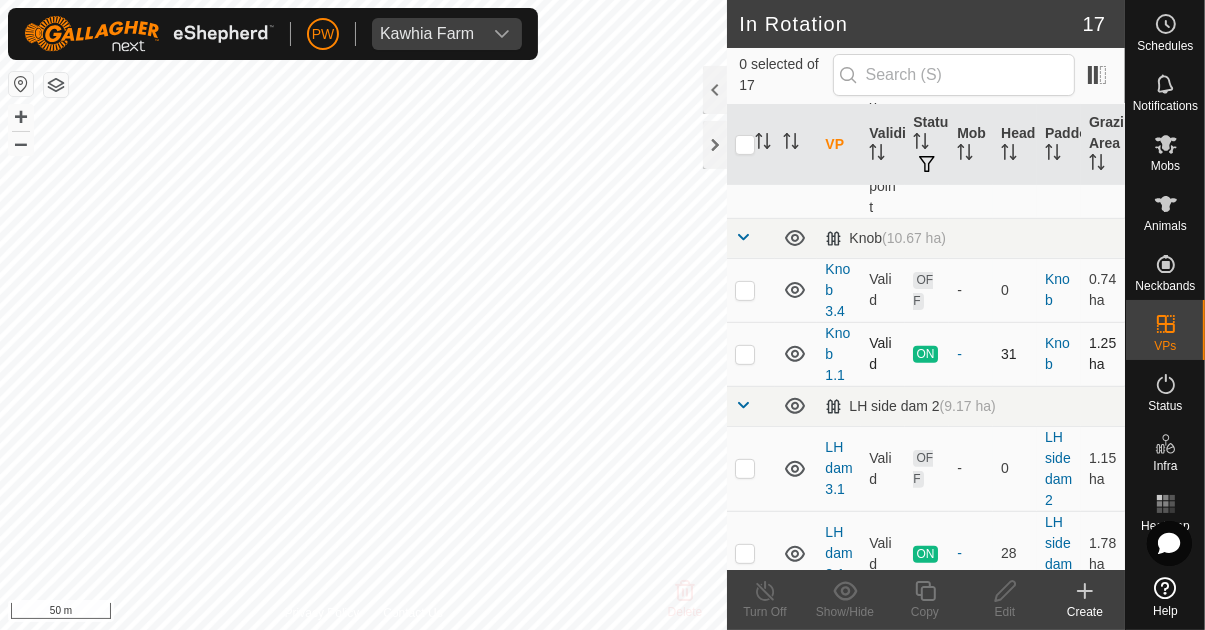 click at bounding box center [745, 354] 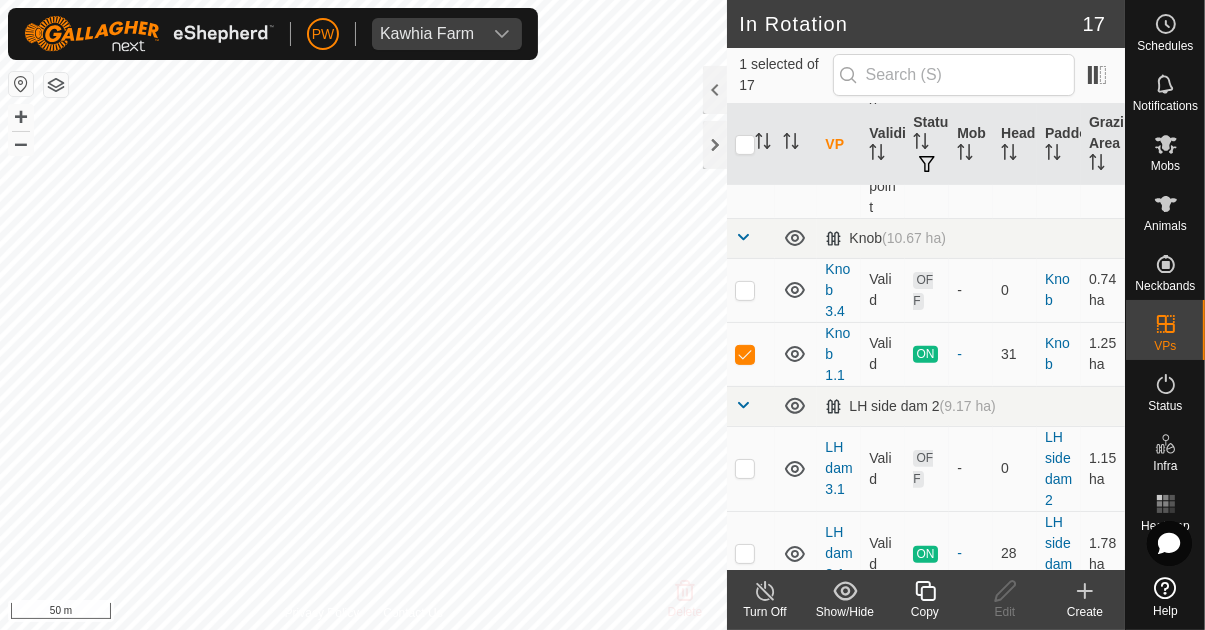 click 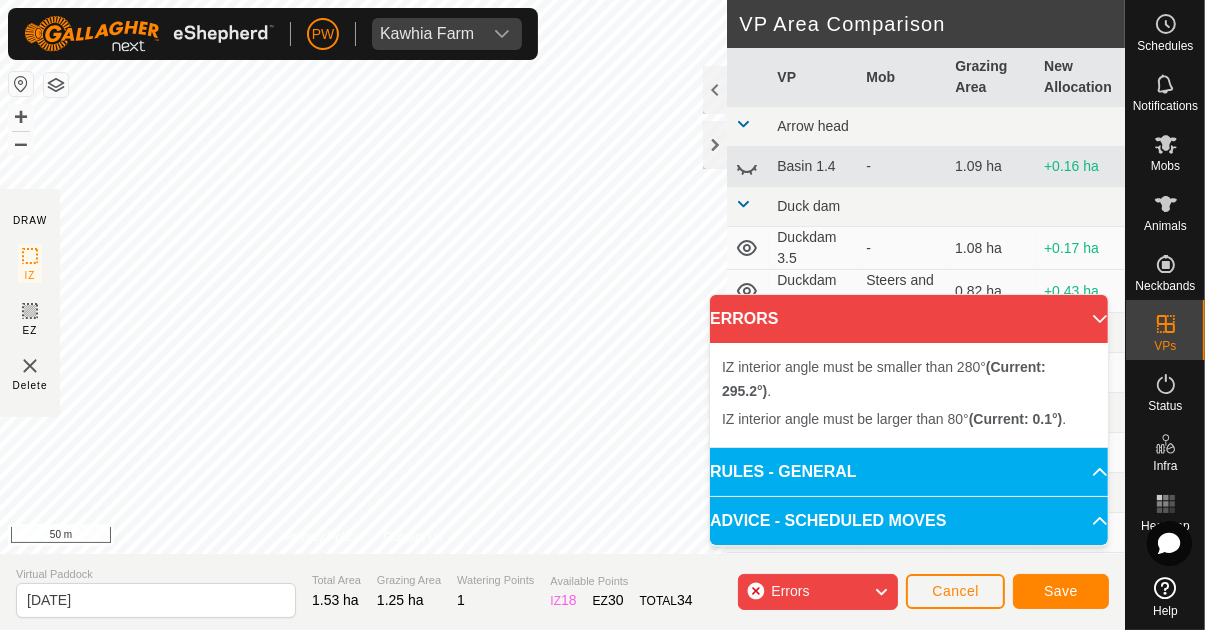 click on "IZ interior angle must be smaller than 280°  (Current: 295.2°) ." at bounding box center (332, 185) 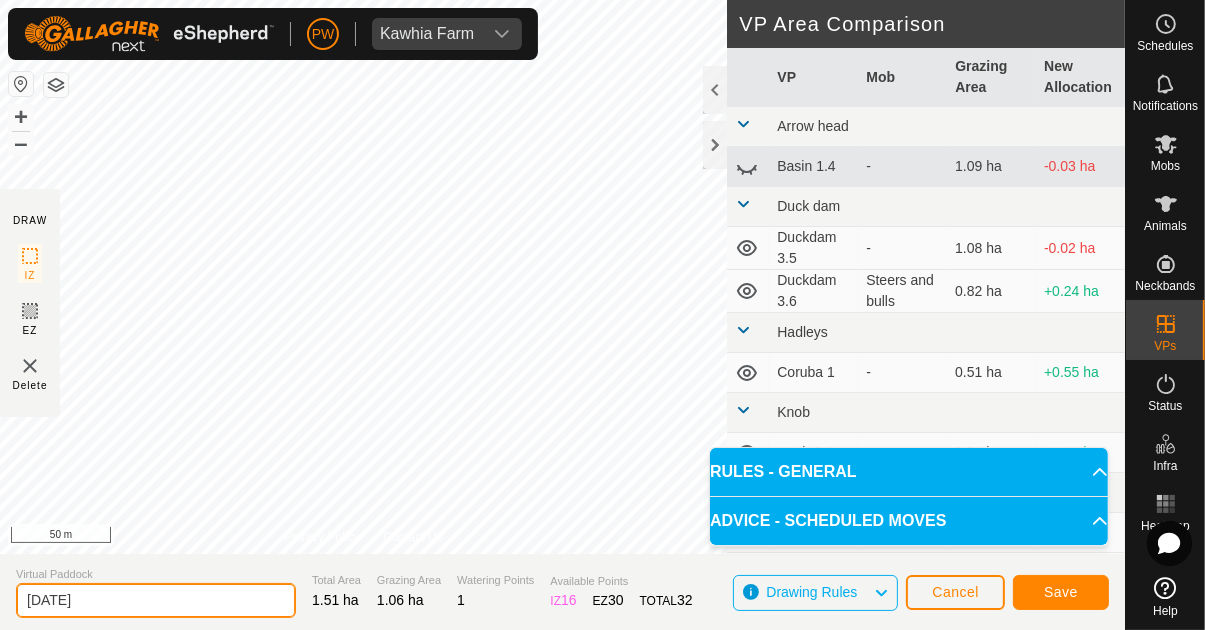 click on "[DATE]" 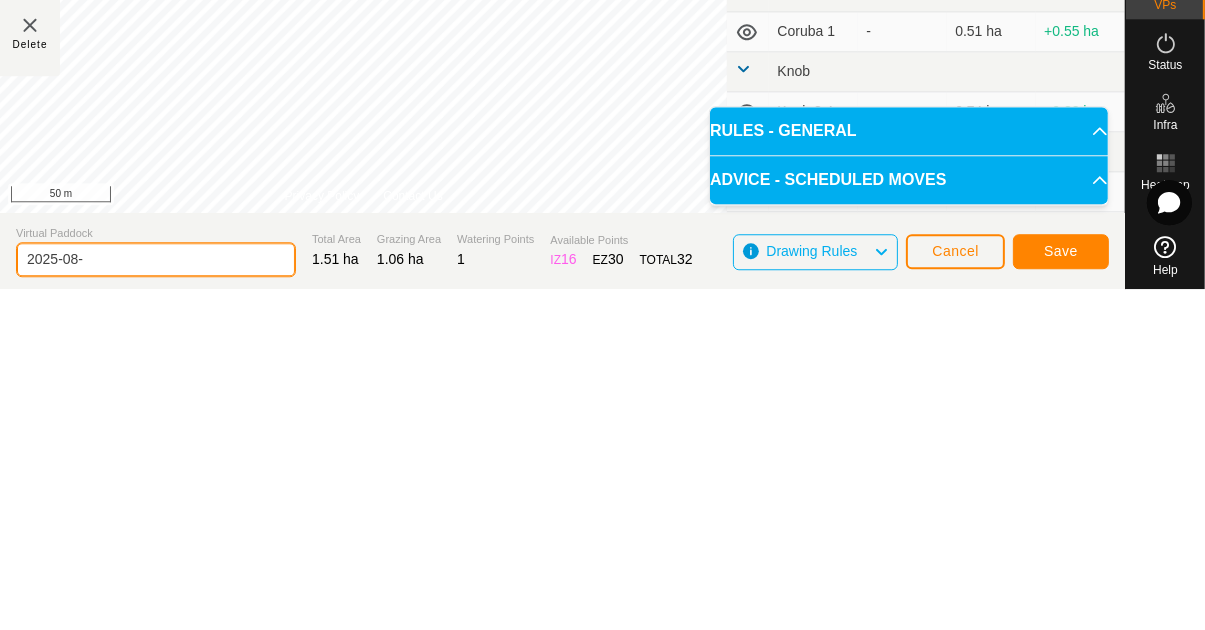 type on "2025-08" 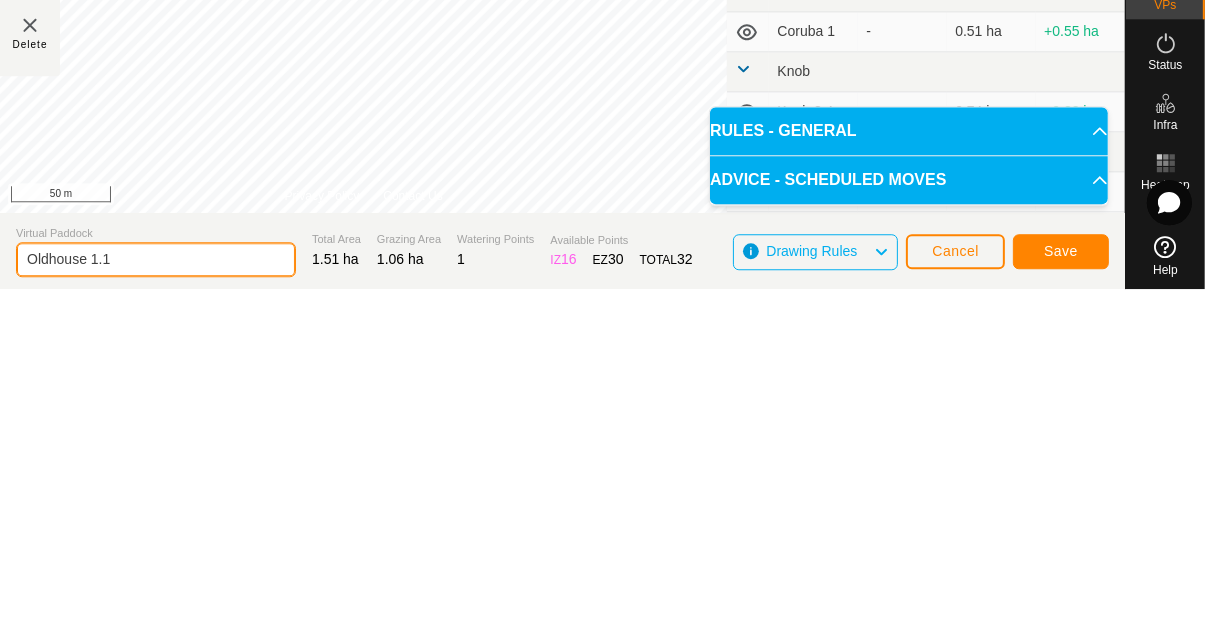 type on "Oldhouse 1.1" 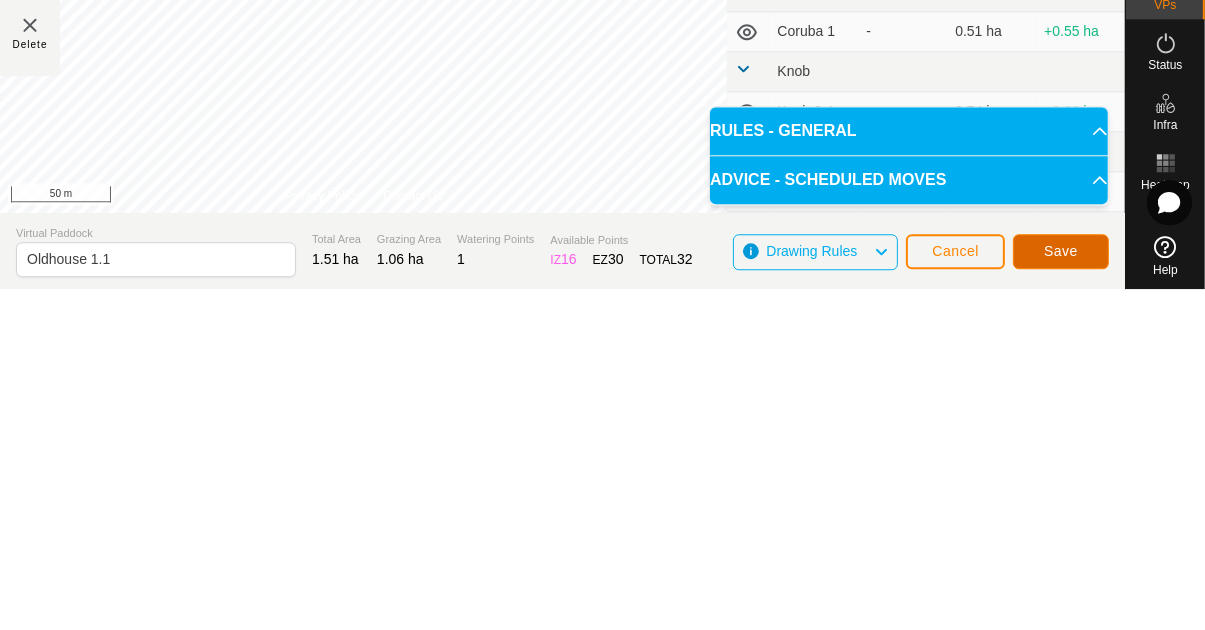 click on "Save" 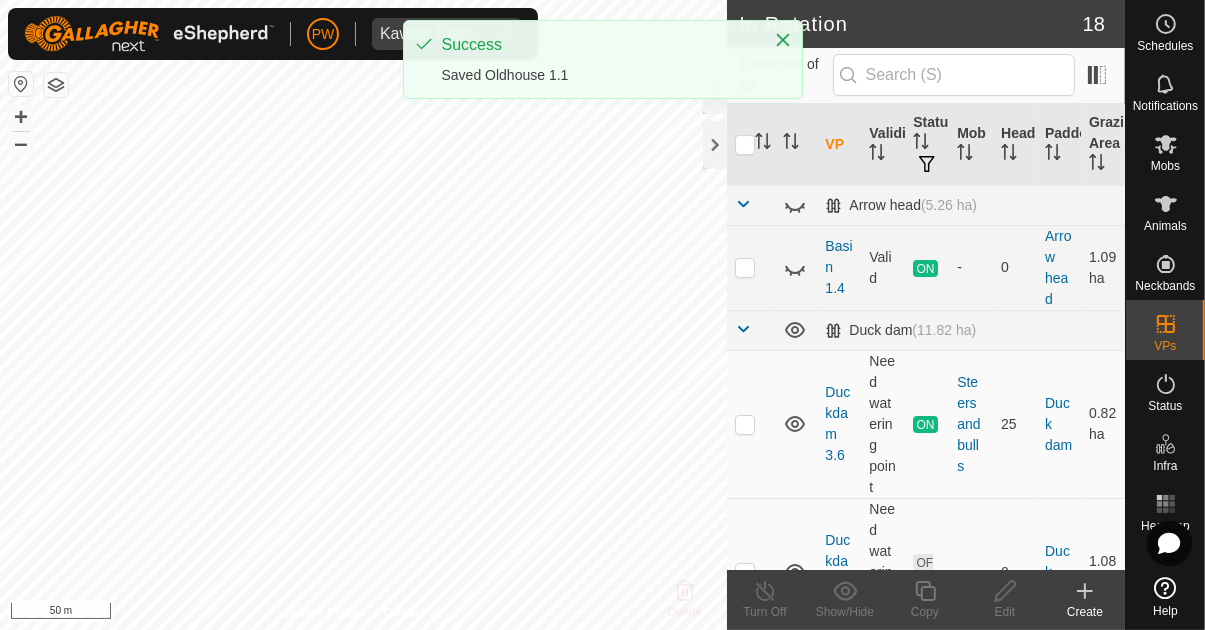 click 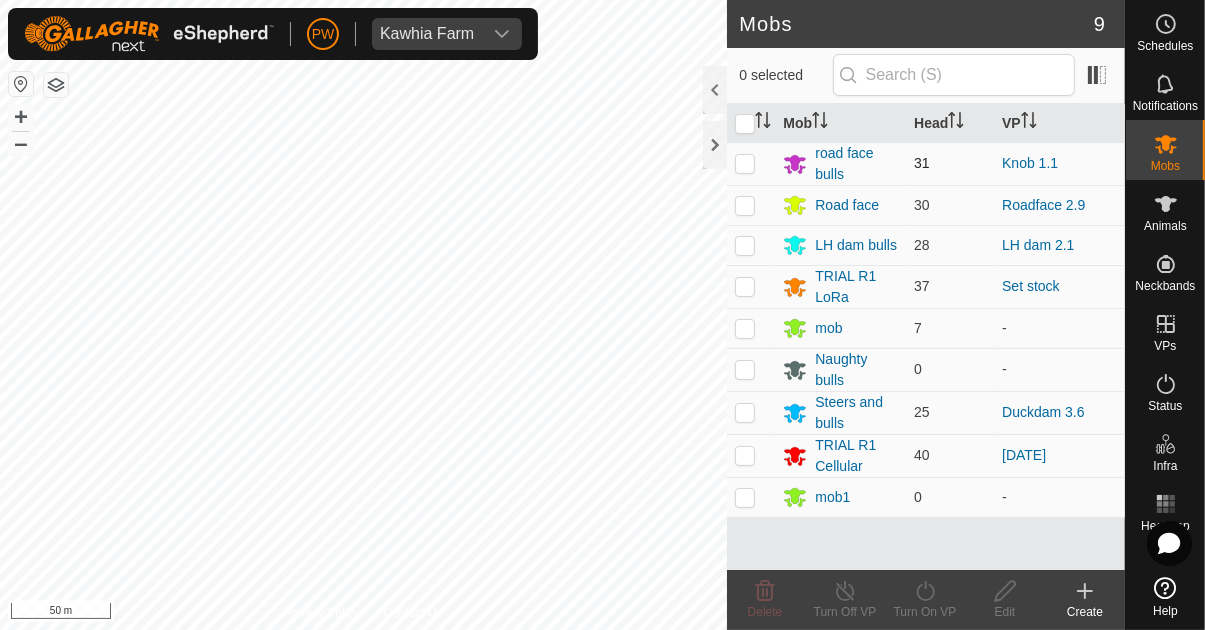 click at bounding box center [745, 163] 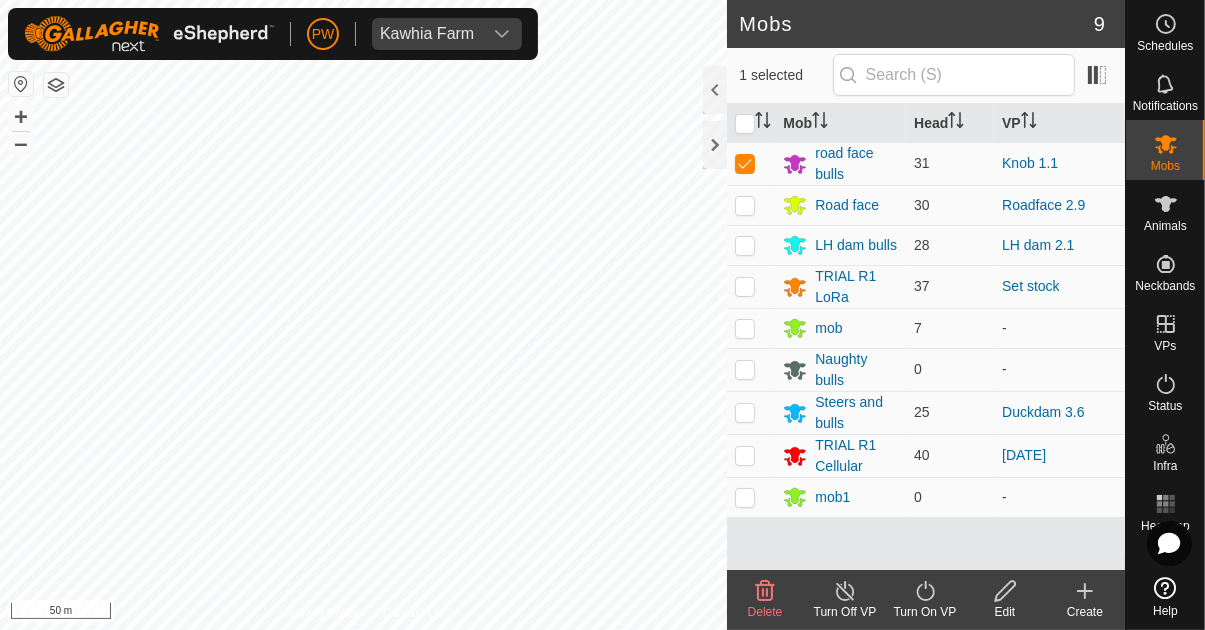 click 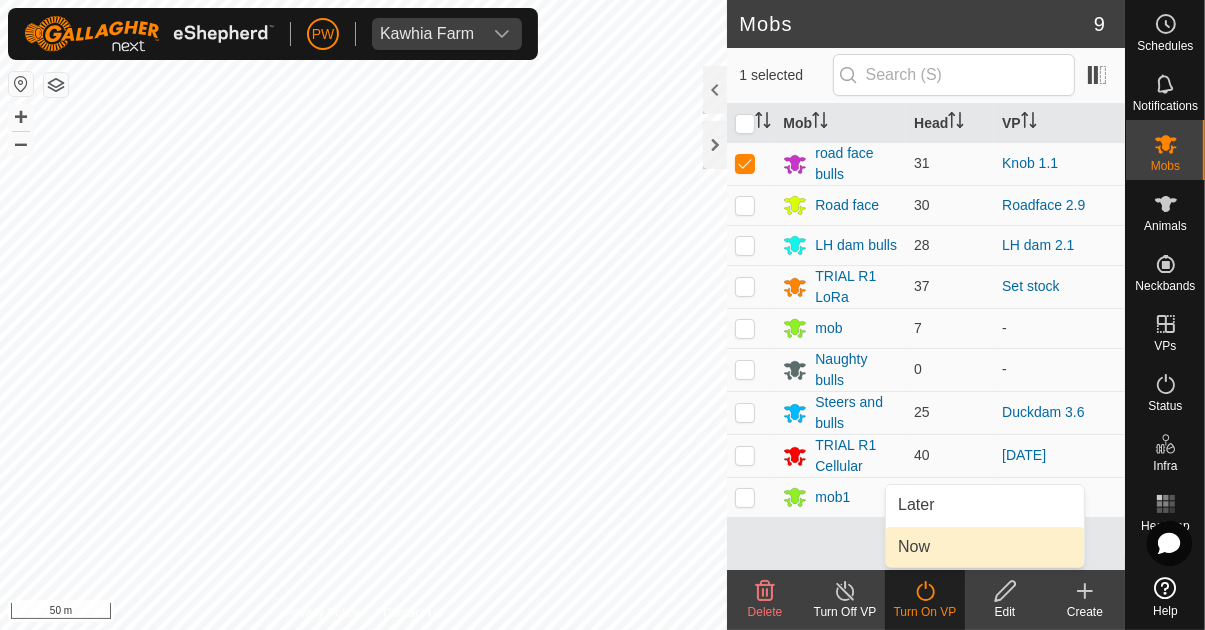 click on "Now" at bounding box center [985, 547] 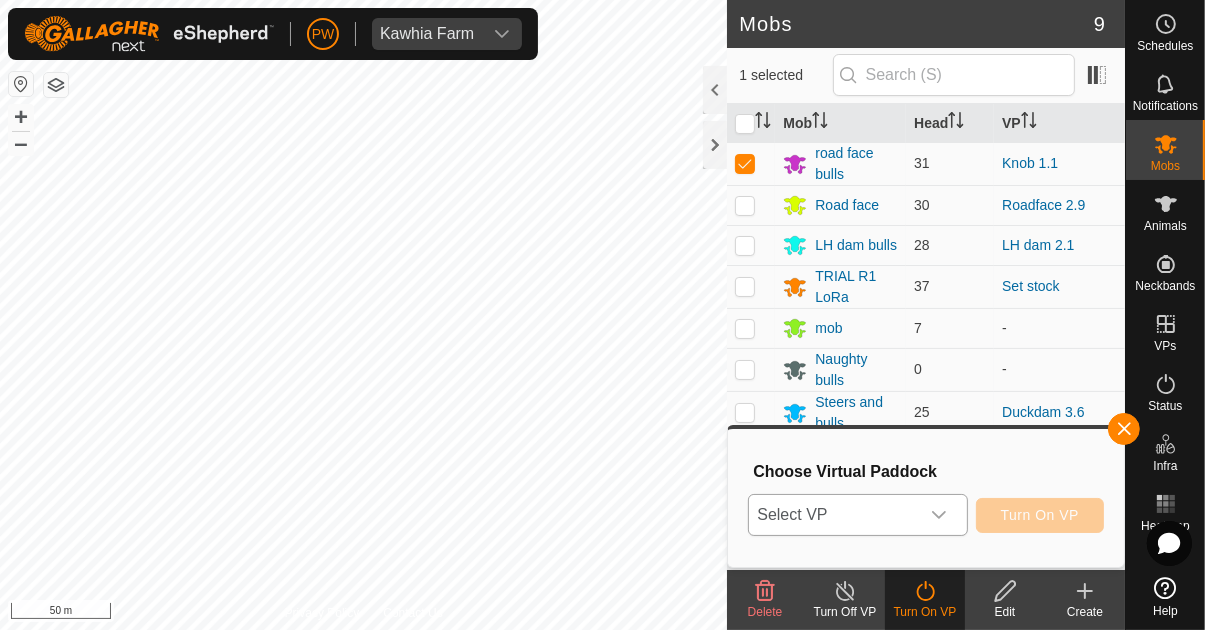 click 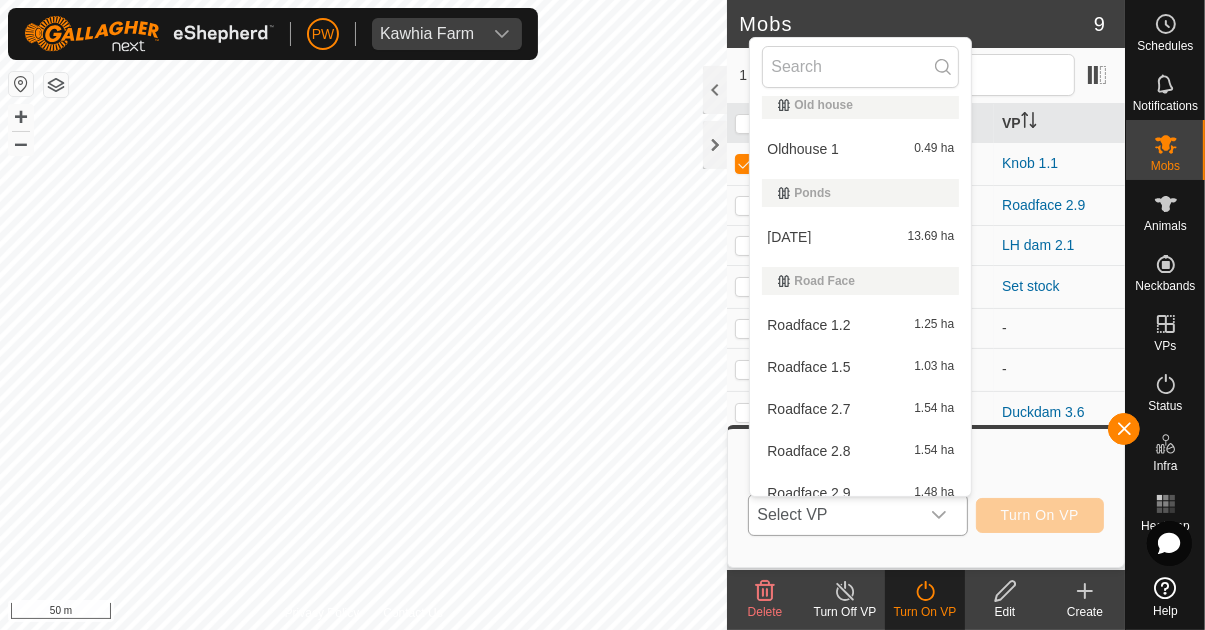 scroll, scrollTop: 663, scrollLeft: 0, axis: vertical 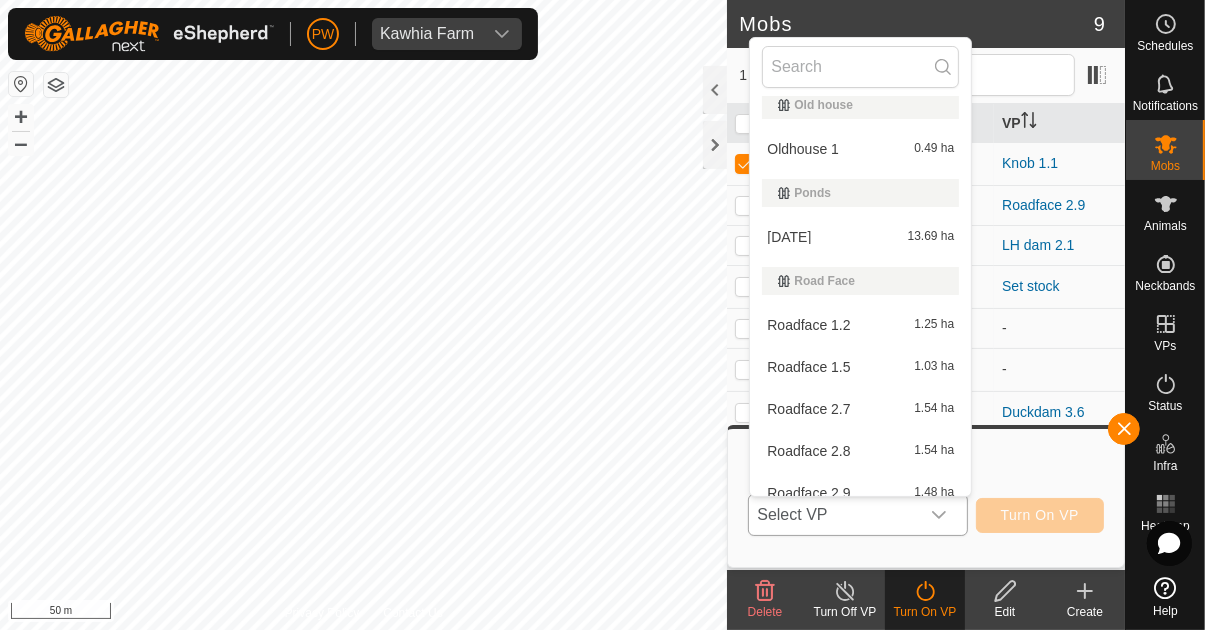 click on "Oldhouse 1  0.49 ha" at bounding box center (860, 149) 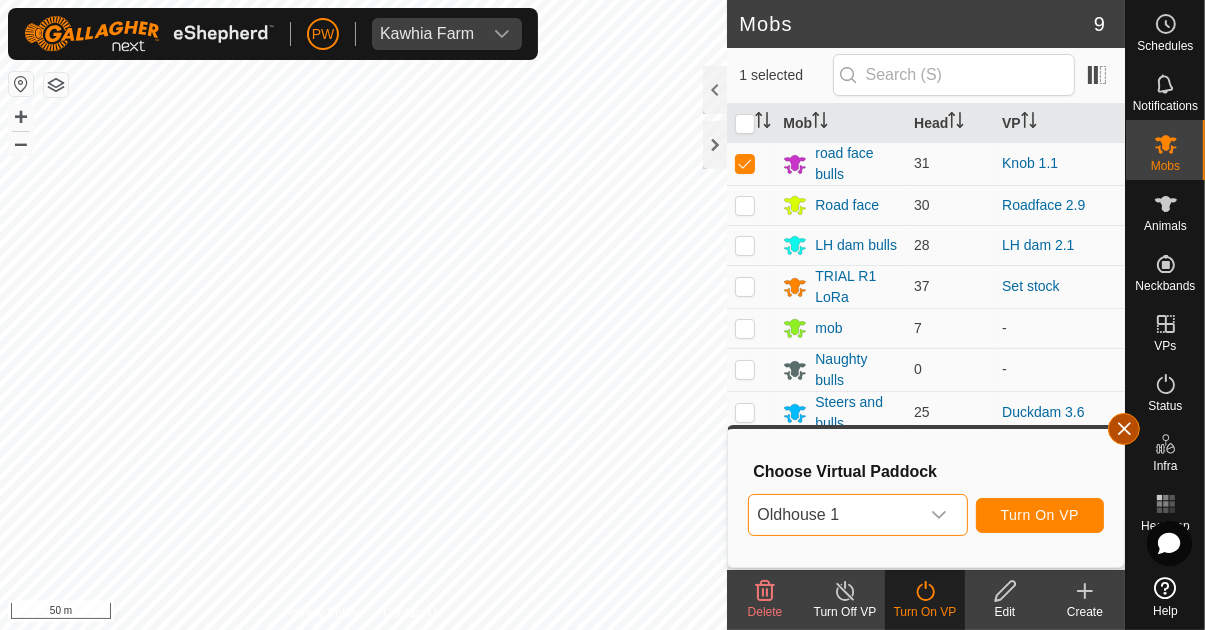 click at bounding box center (1124, 429) 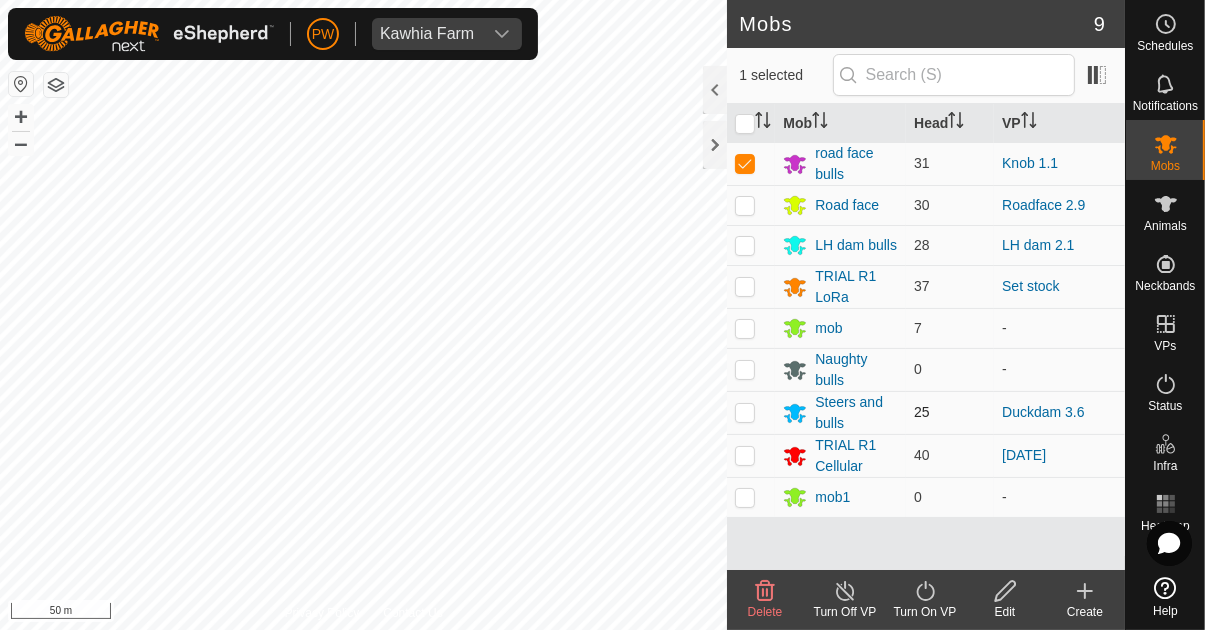 click on "Duckdam 3.6" at bounding box center [1059, 412] 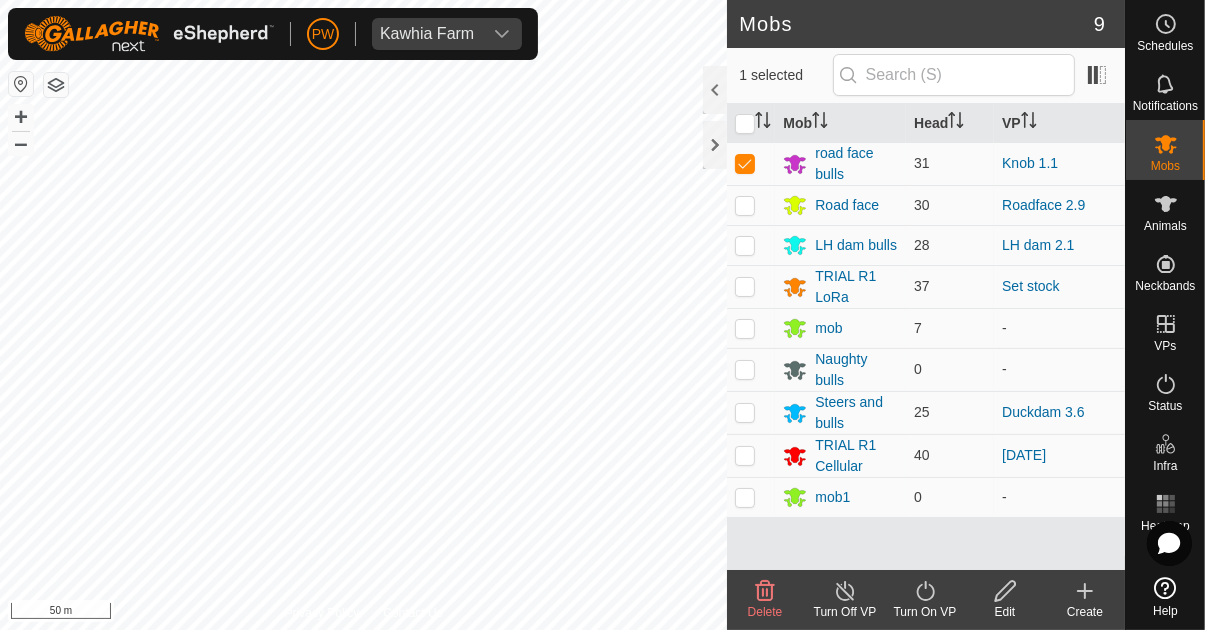click 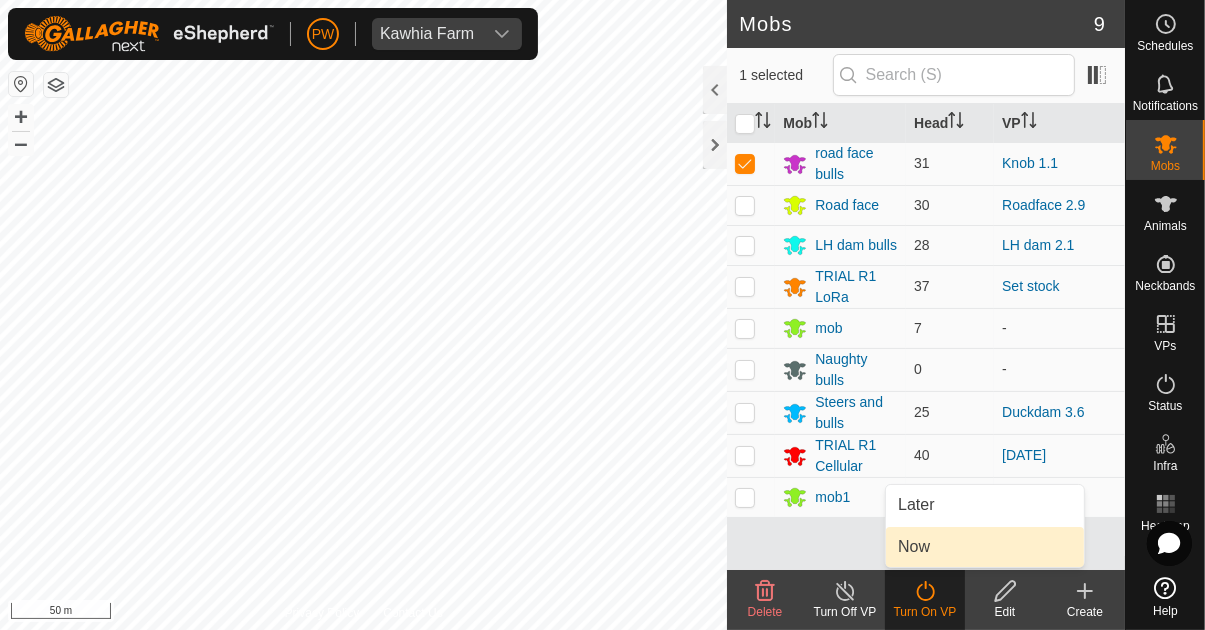 click on "Now" at bounding box center [985, 547] 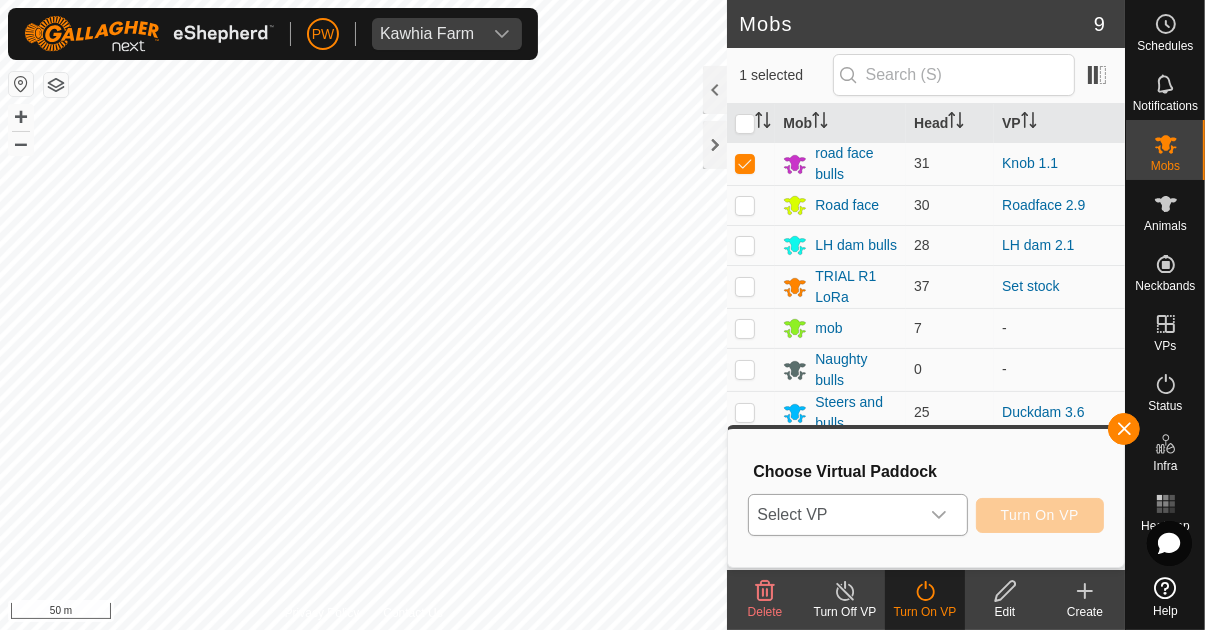 click 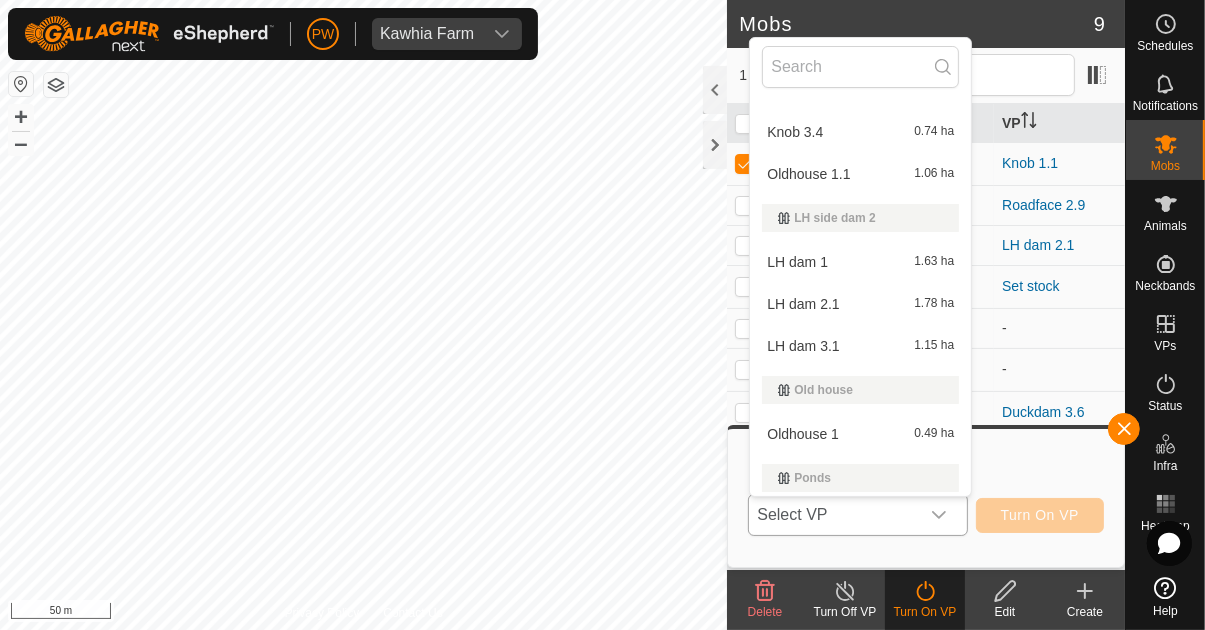 scroll, scrollTop: 379, scrollLeft: 0, axis: vertical 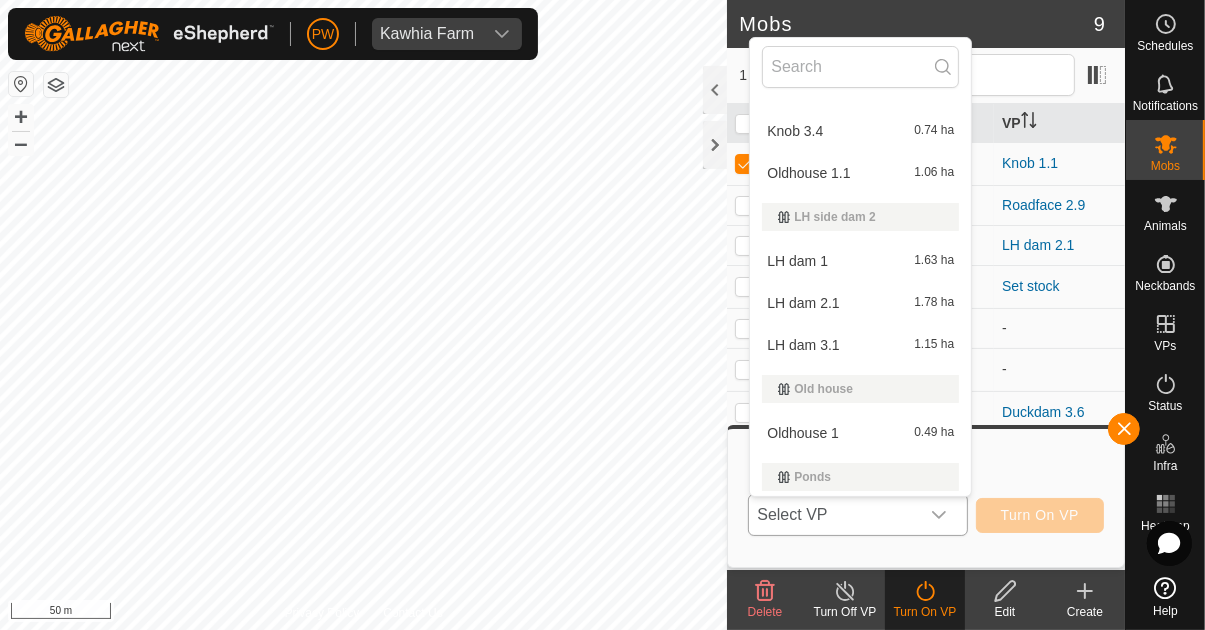 click on "Oldhouse 1.1  1.06 ha" at bounding box center (860, 173) 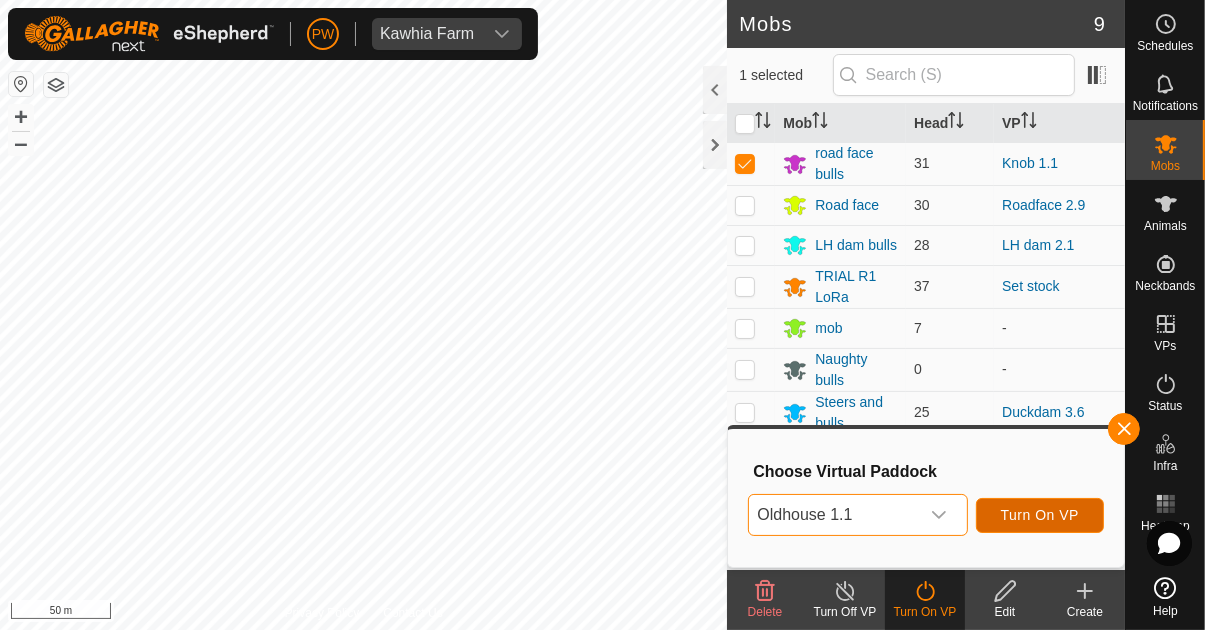 click on "Turn On VP" at bounding box center [1040, 515] 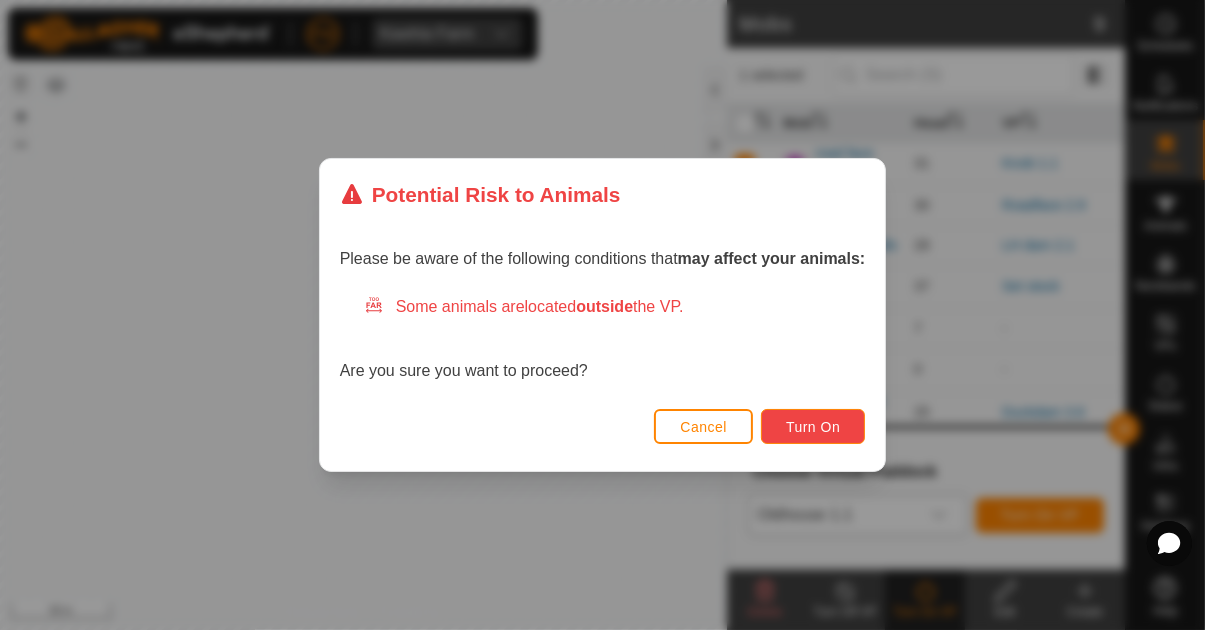 click on "Turn On" at bounding box center [813, 427] 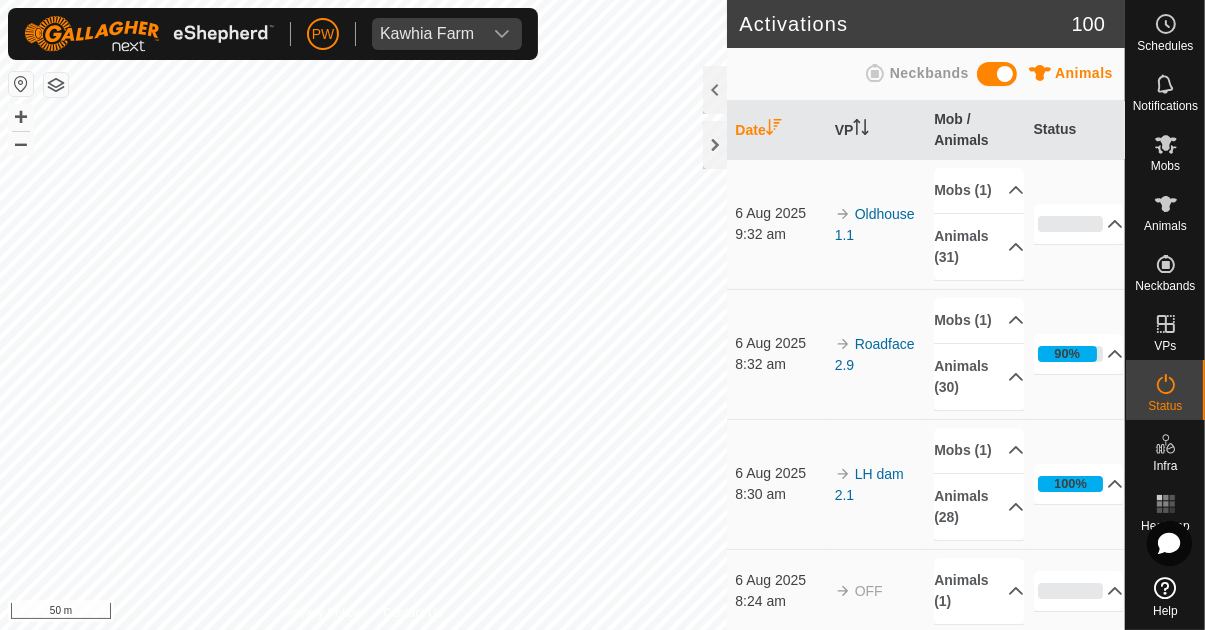 click 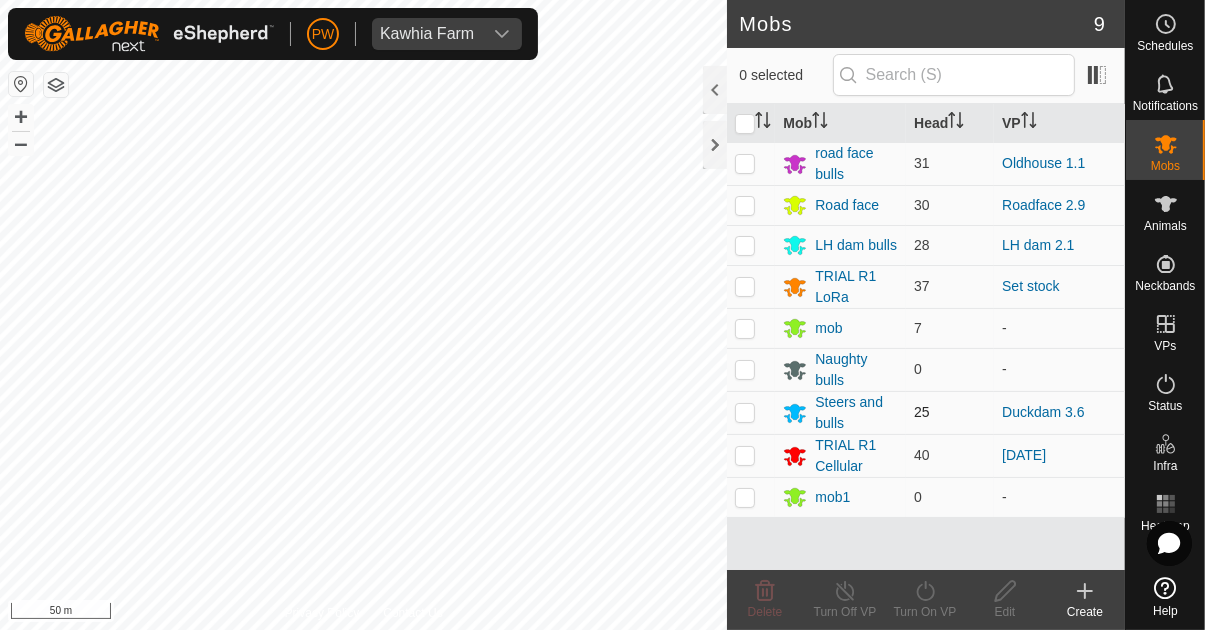 click at bounding box center (745, 412) 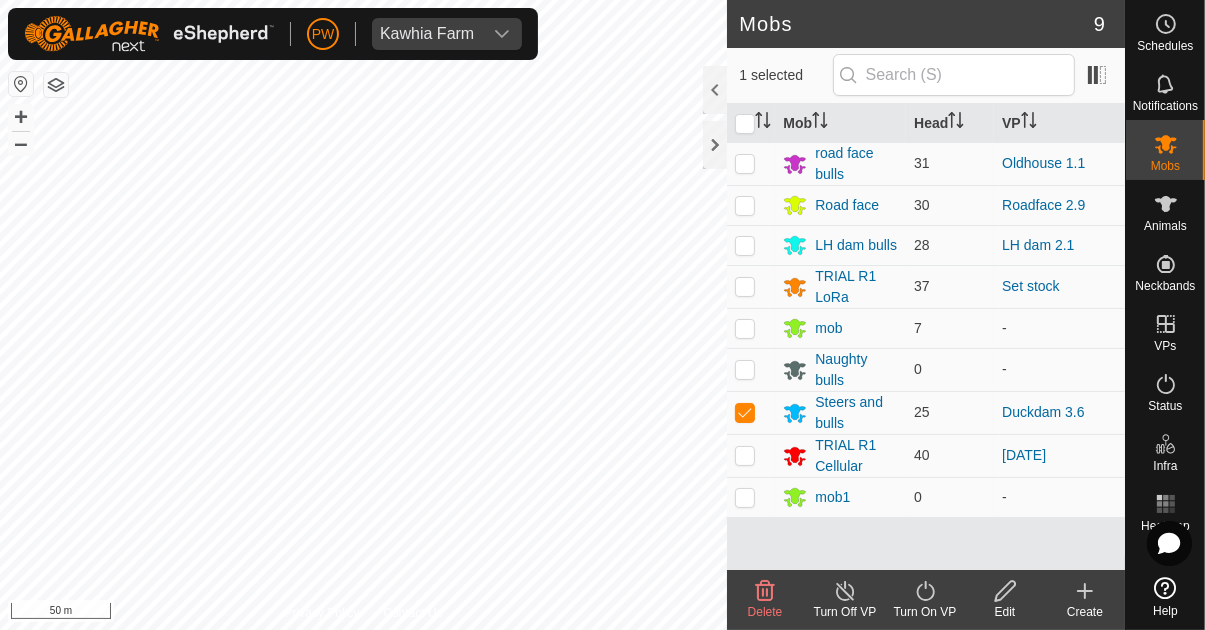 click 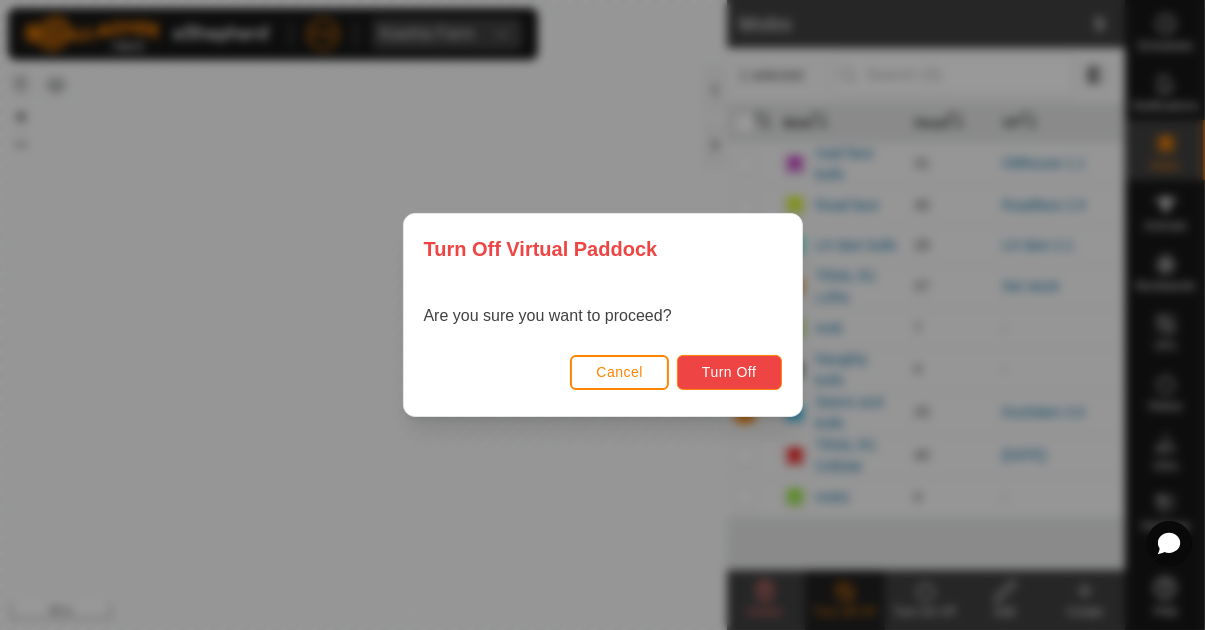 click on "Turn Off" at bounding box center (729, 372) 